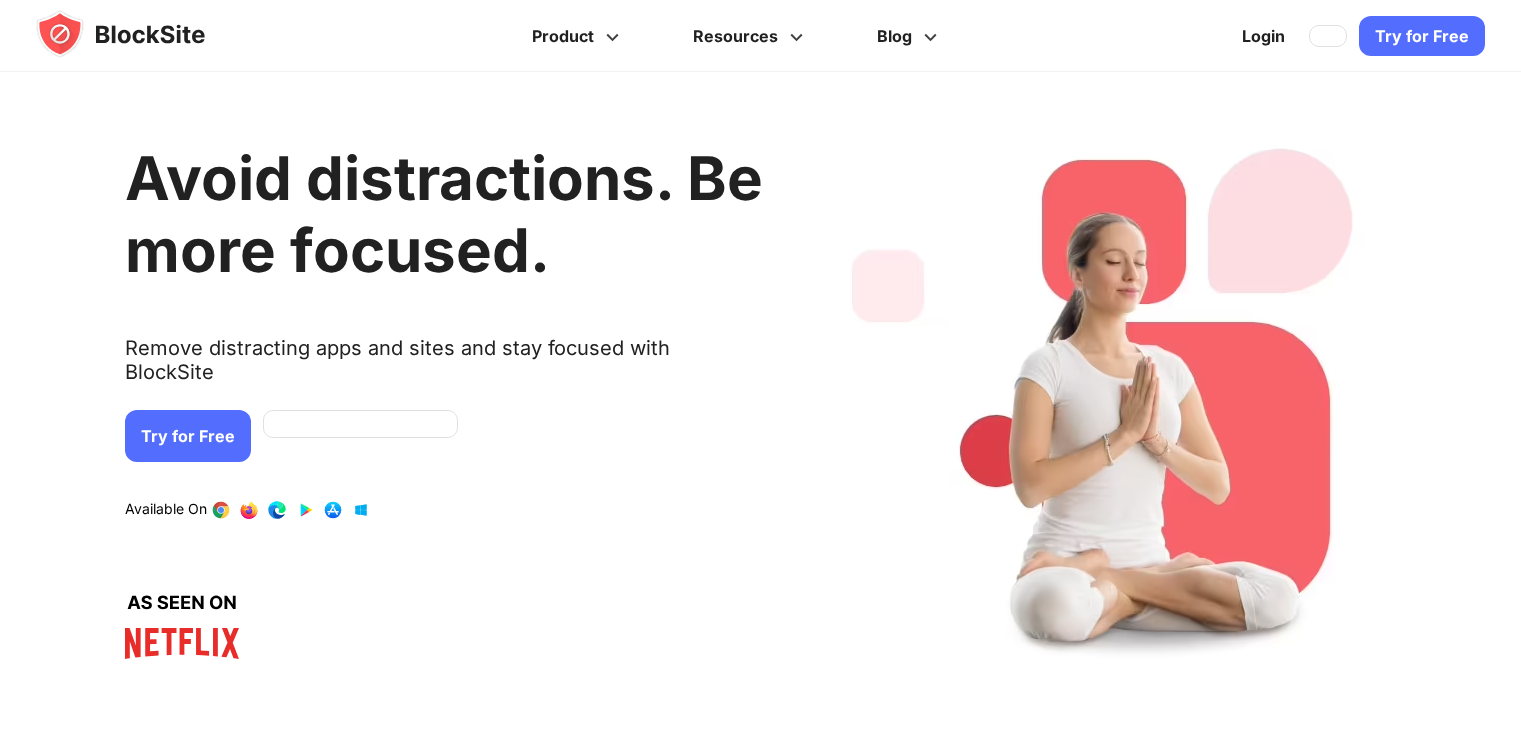 scroll, scrollTop: 0, scrollLeft: 0, axis: both 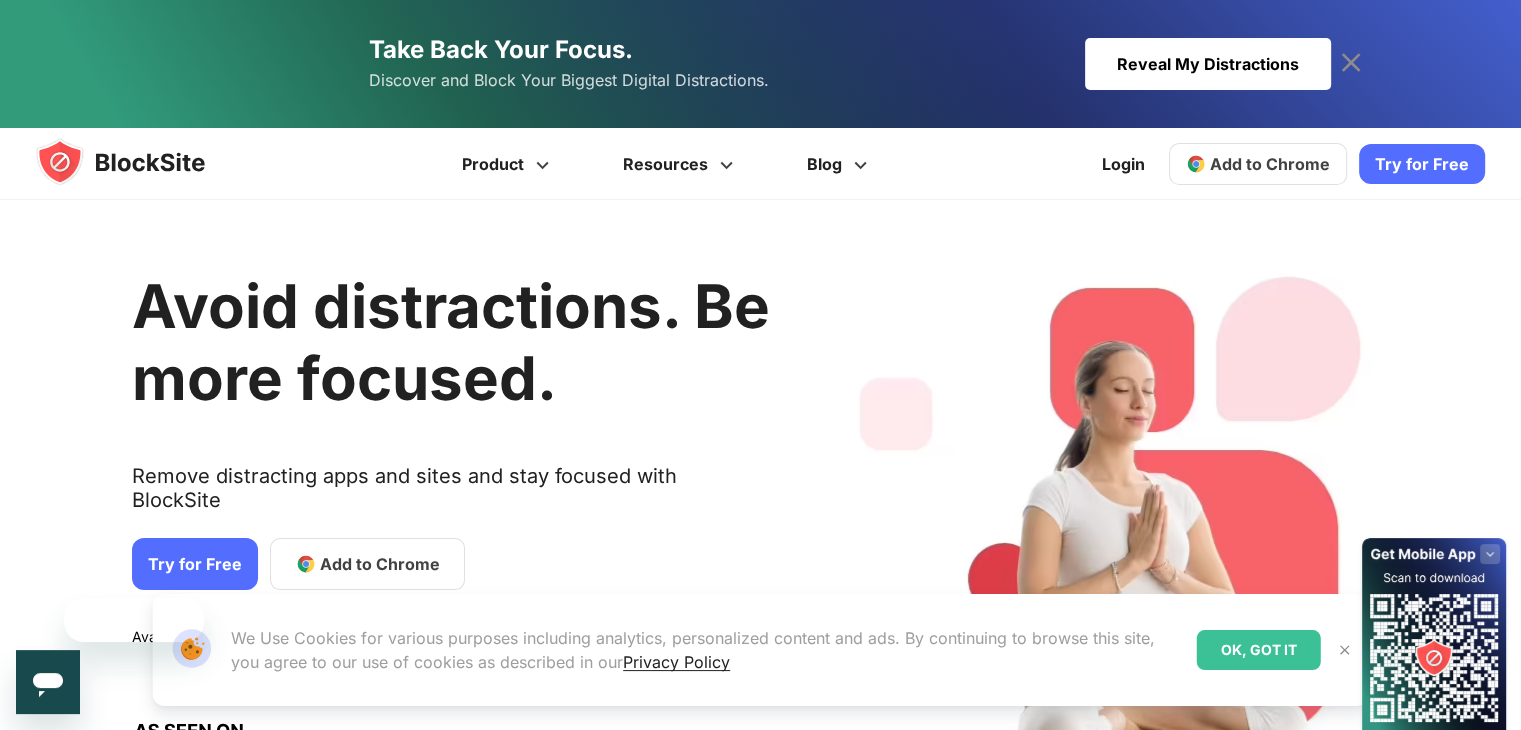 click on "Reveal My Distractions" at bounding box center [1208, 64] 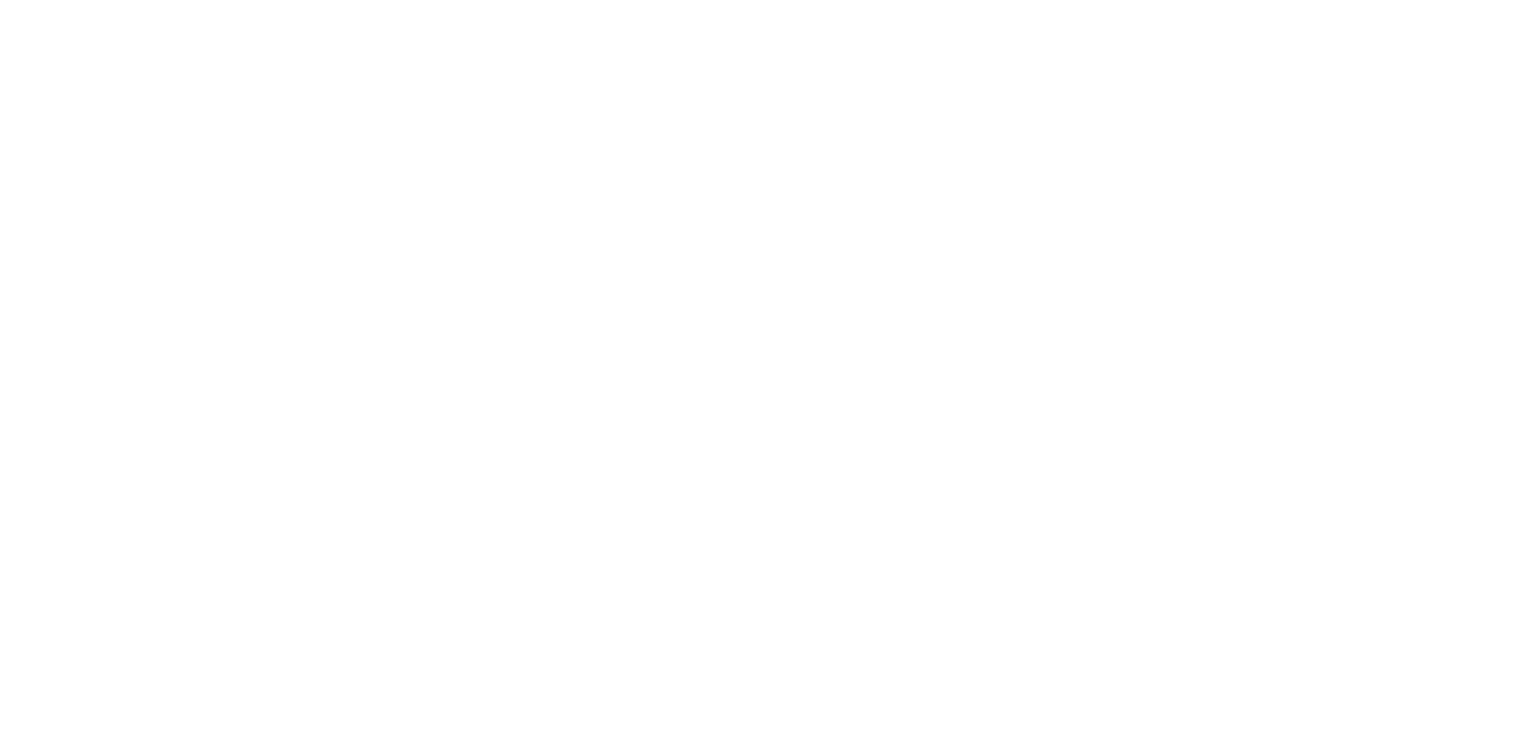 scroll, scrollTop: 0, scrollLeft: 0, axis: both 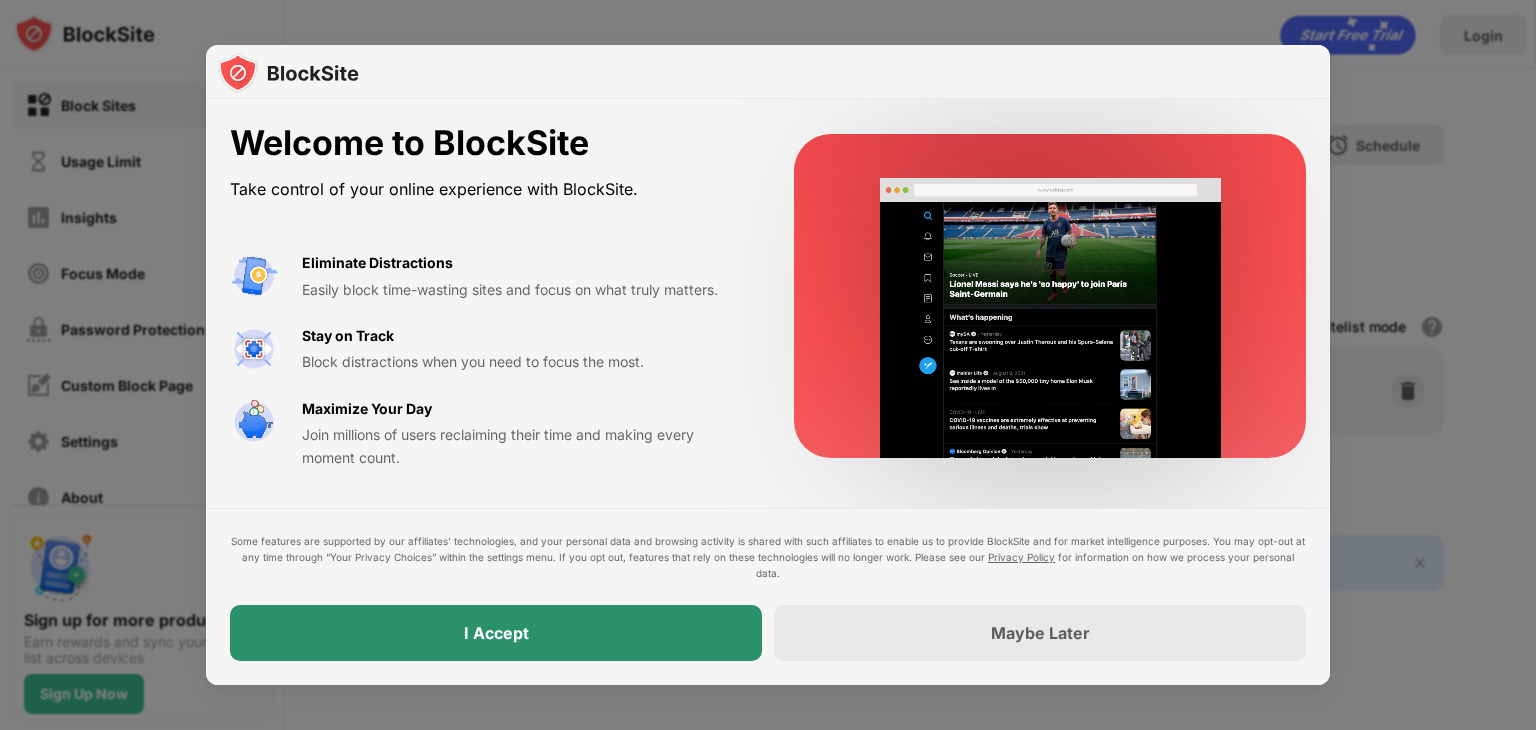 click on "I Accept" at bounding box center [496, 633] 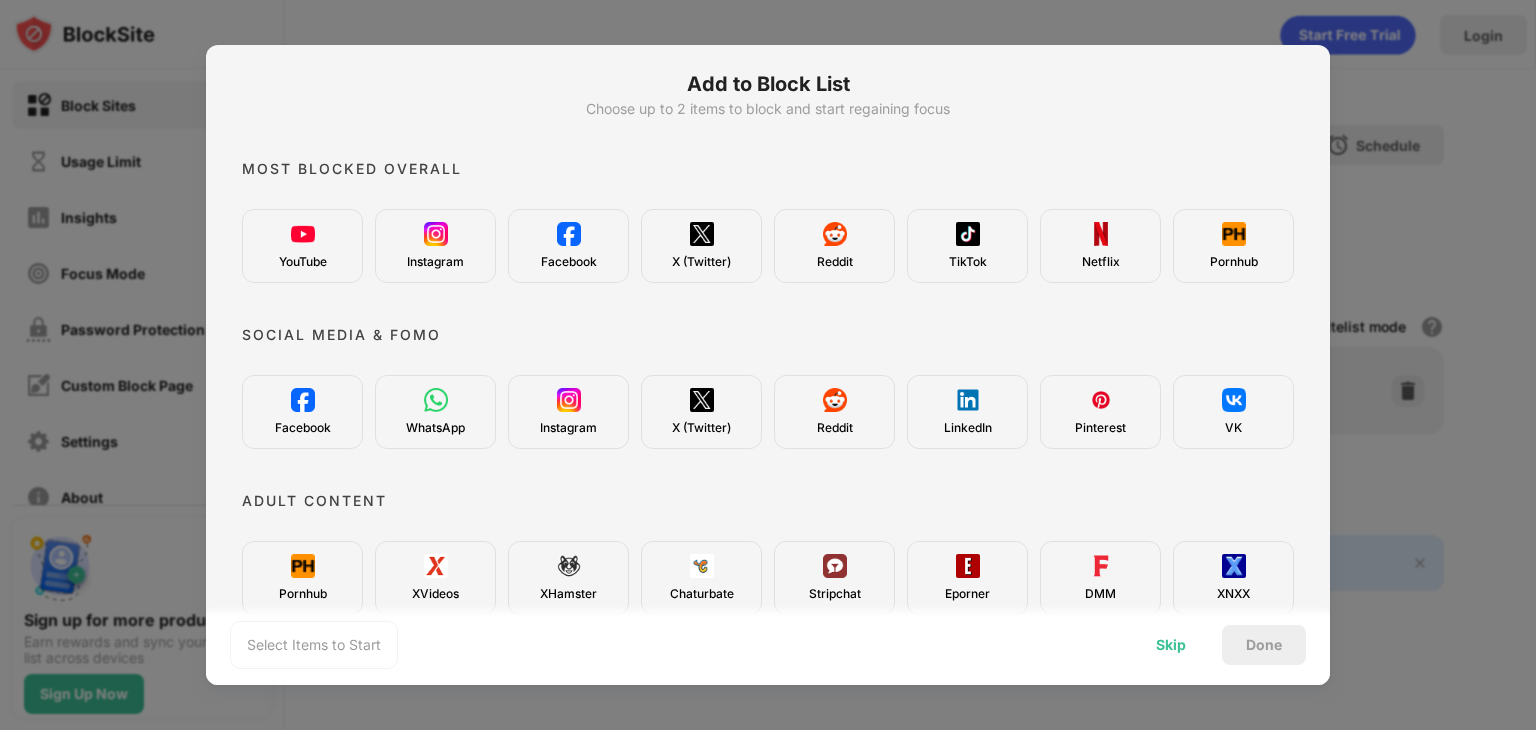 click on "Skip" at bounding box center (1171, 645) 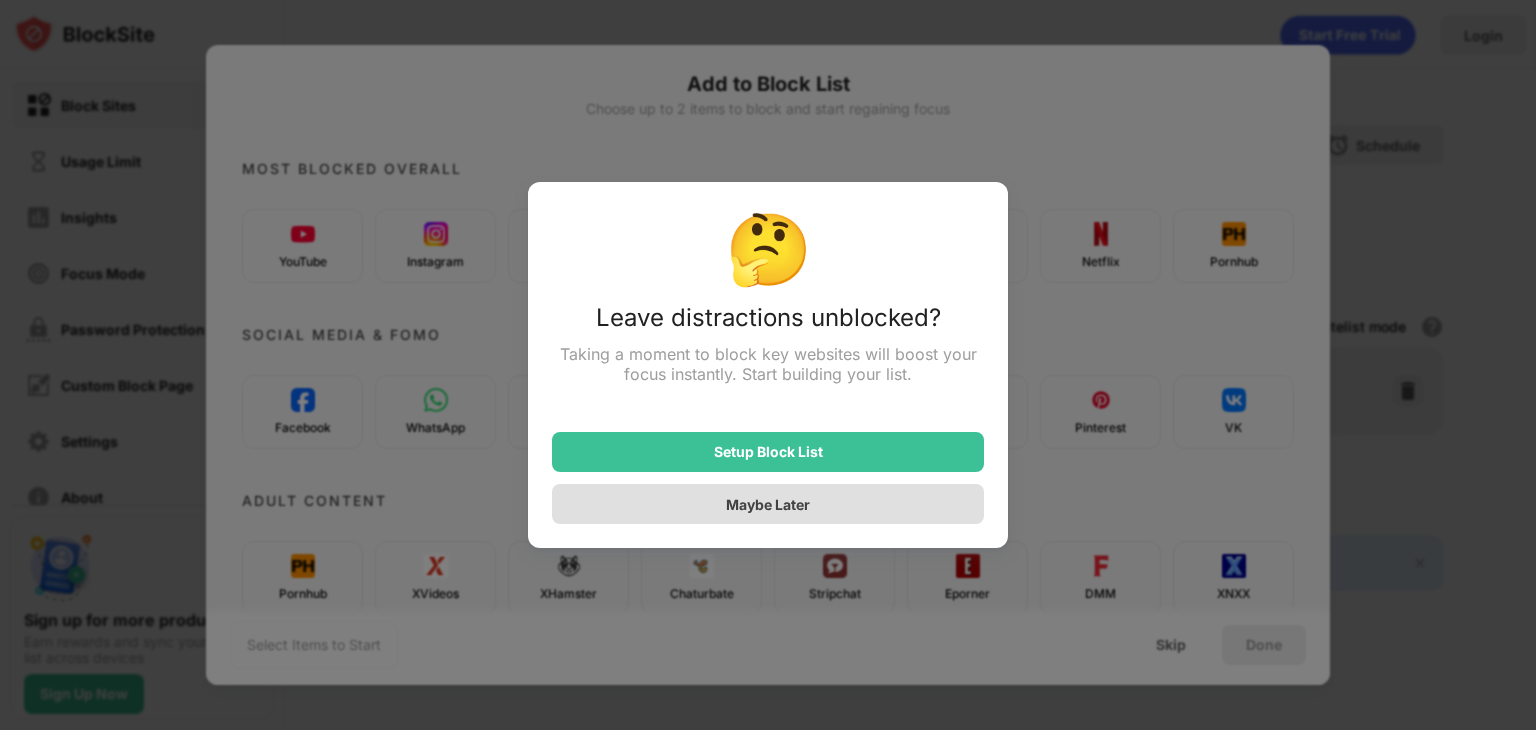 click on "Maybe Later" at bounding box center [768, 504] 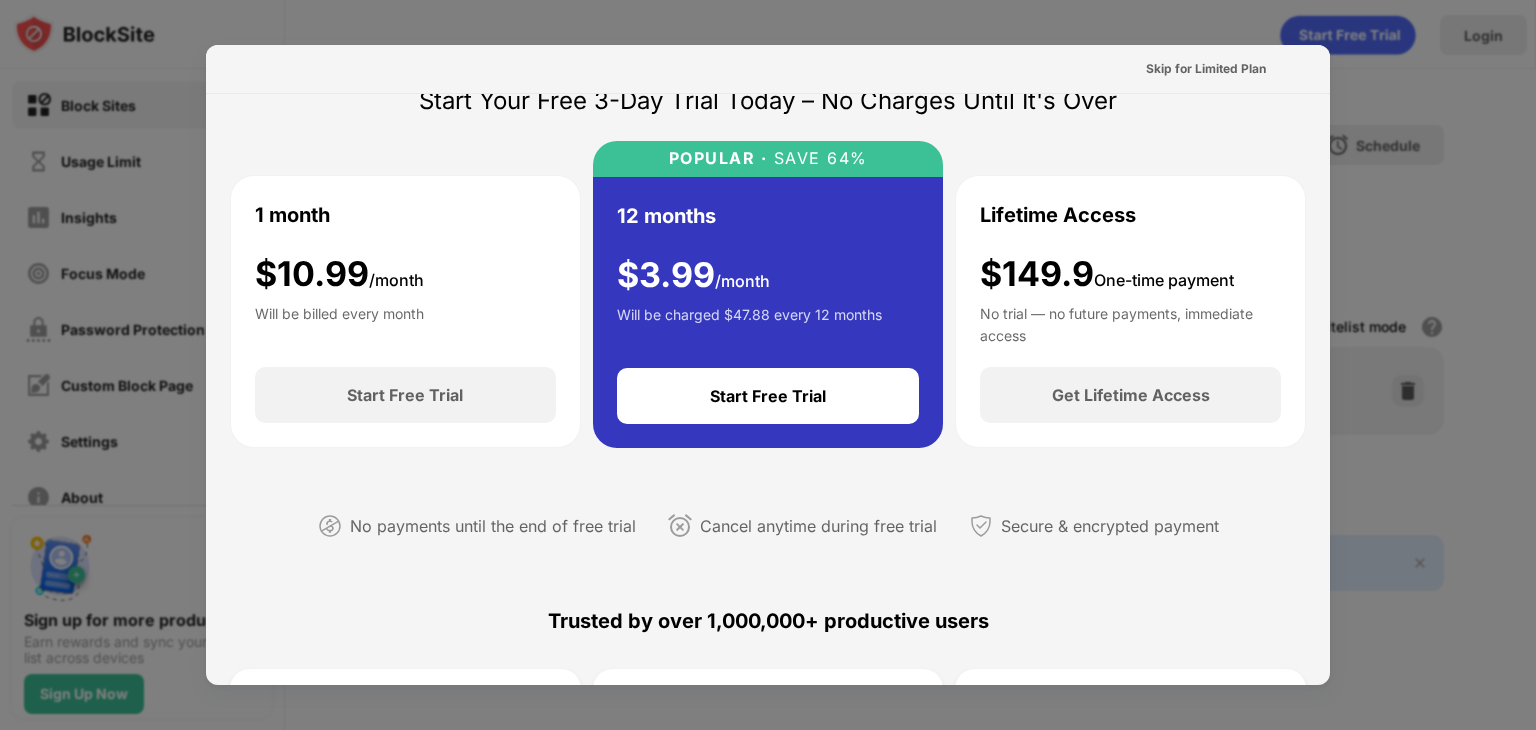 scroll, scrollTop: 100, scrollLeft: 0, axis: vertical 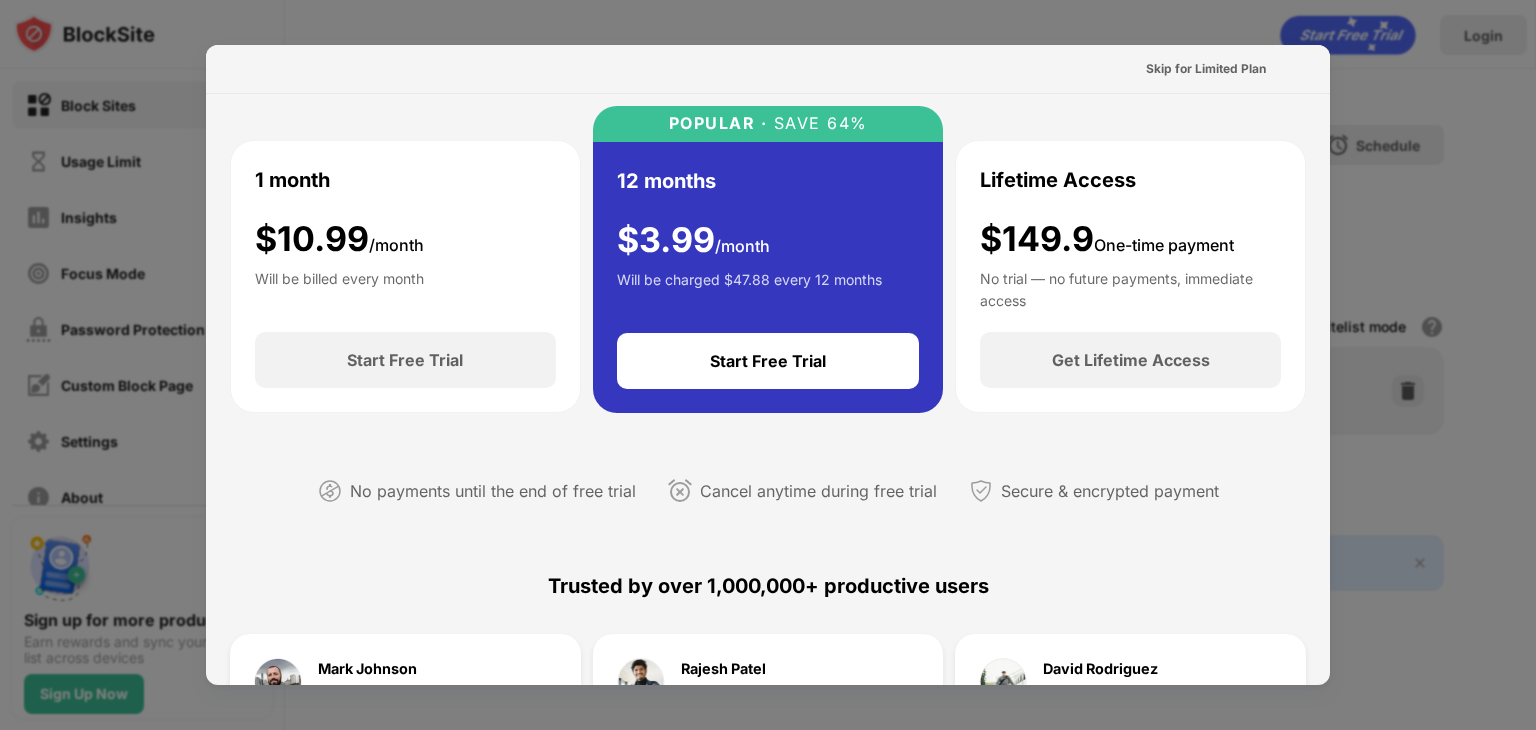 click on "1 month $ 10.99  /month Will be billed every month" at bounding box center [405, 236] 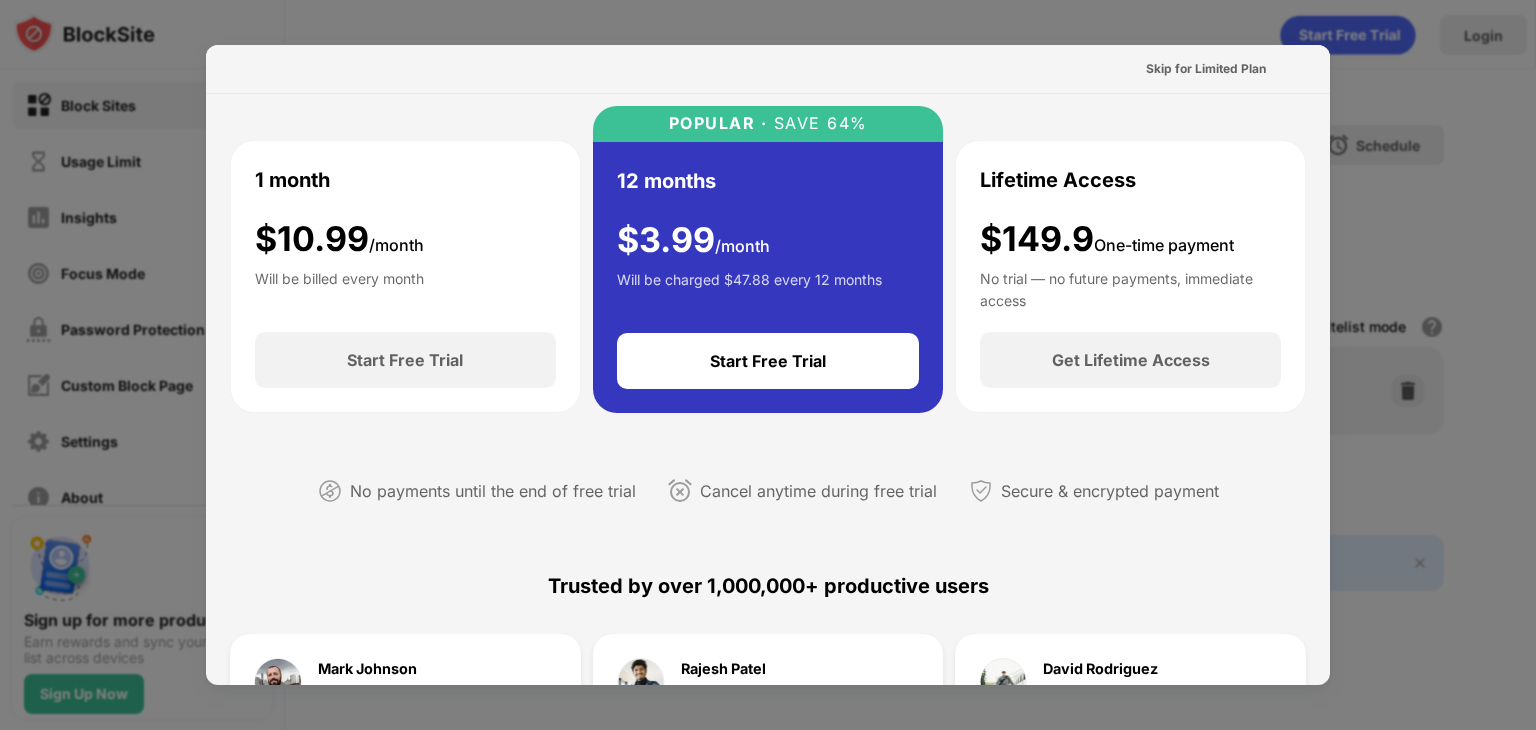 click at bounding box center [768, 365] 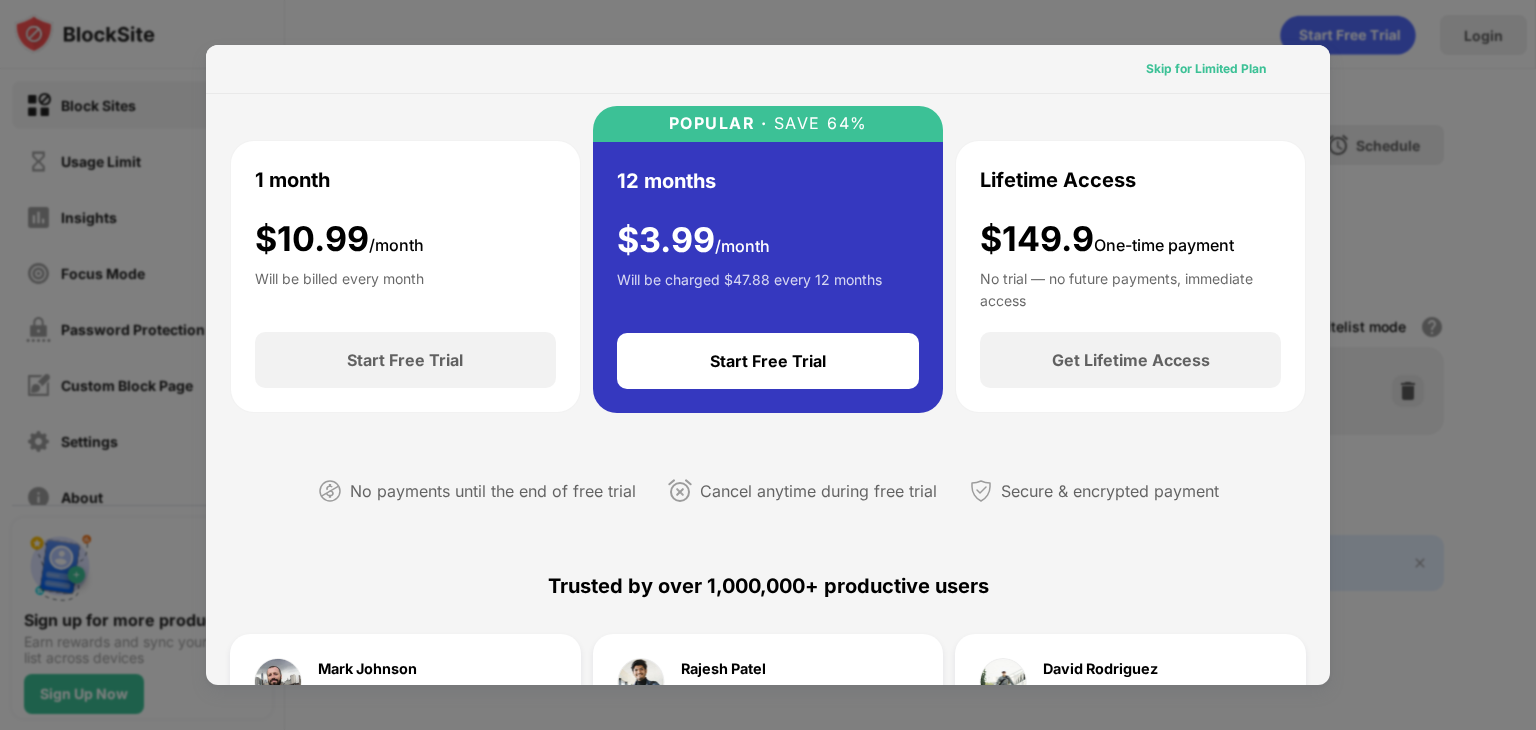 drag, startPoint x: 1214, startPoint y: 57, endPoint x: 1220, endPoint y: 93, distance: 36.496574 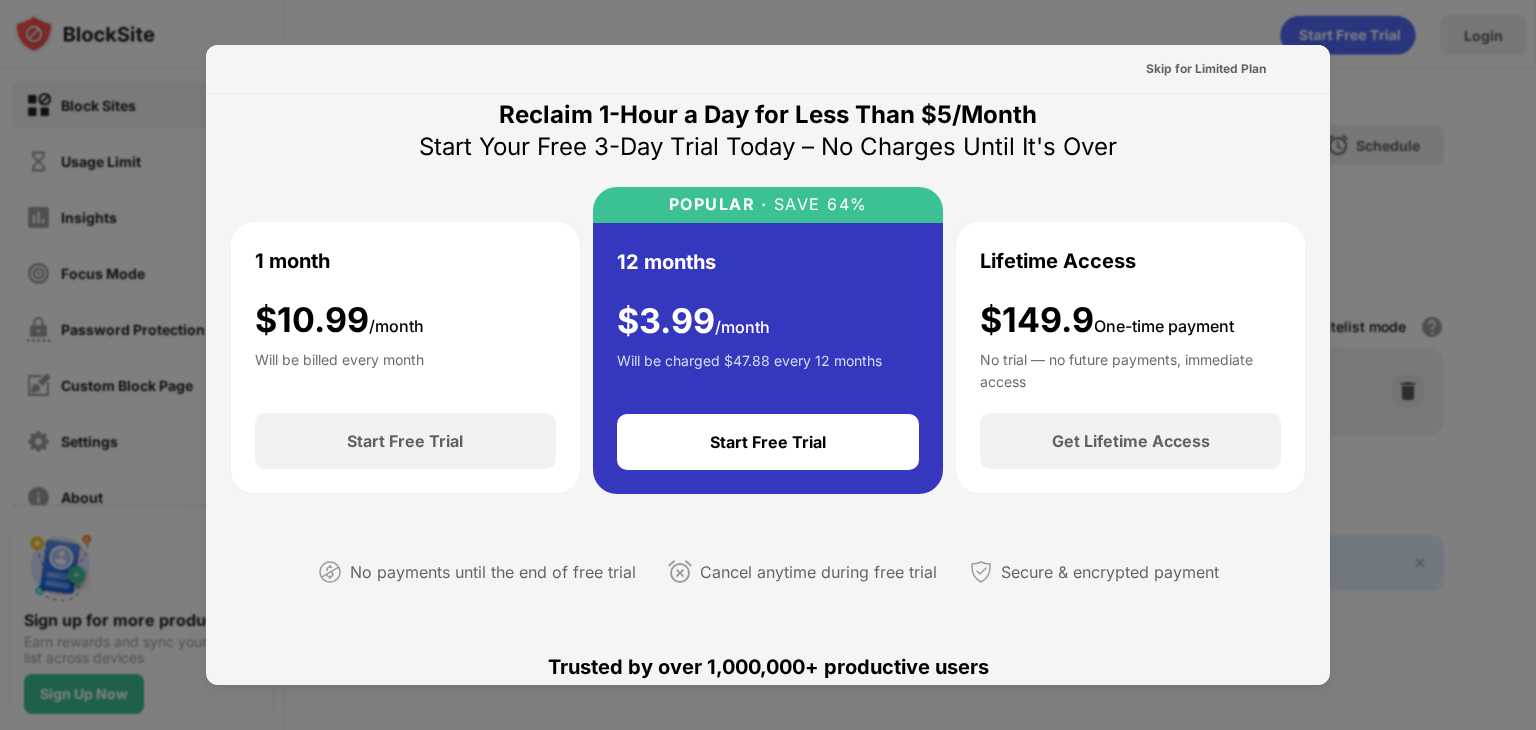 scroll, scrollTop: 0, scrollLeft: 0, axis: both 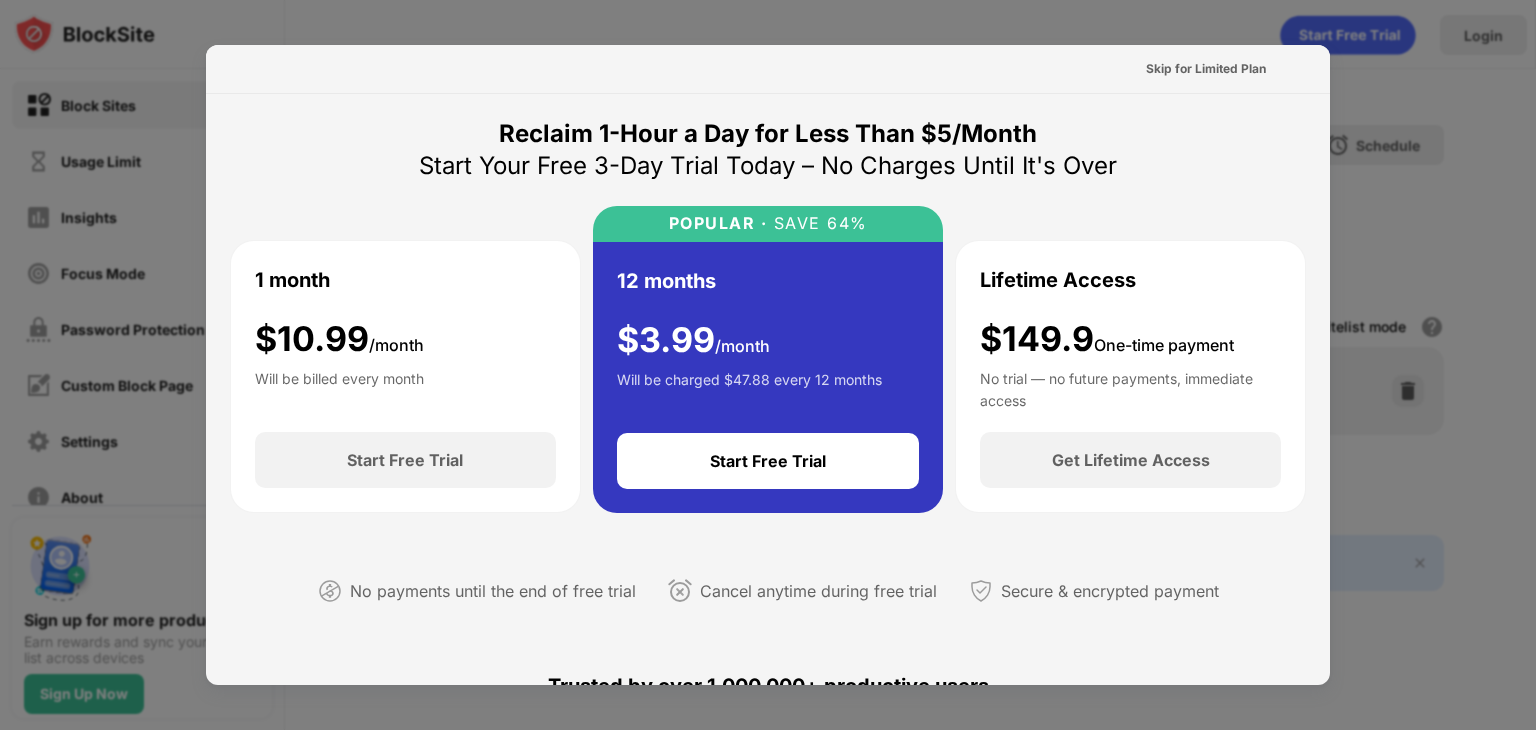 click on "Cancel anytime during free trial" at bounding box center (818, 591) 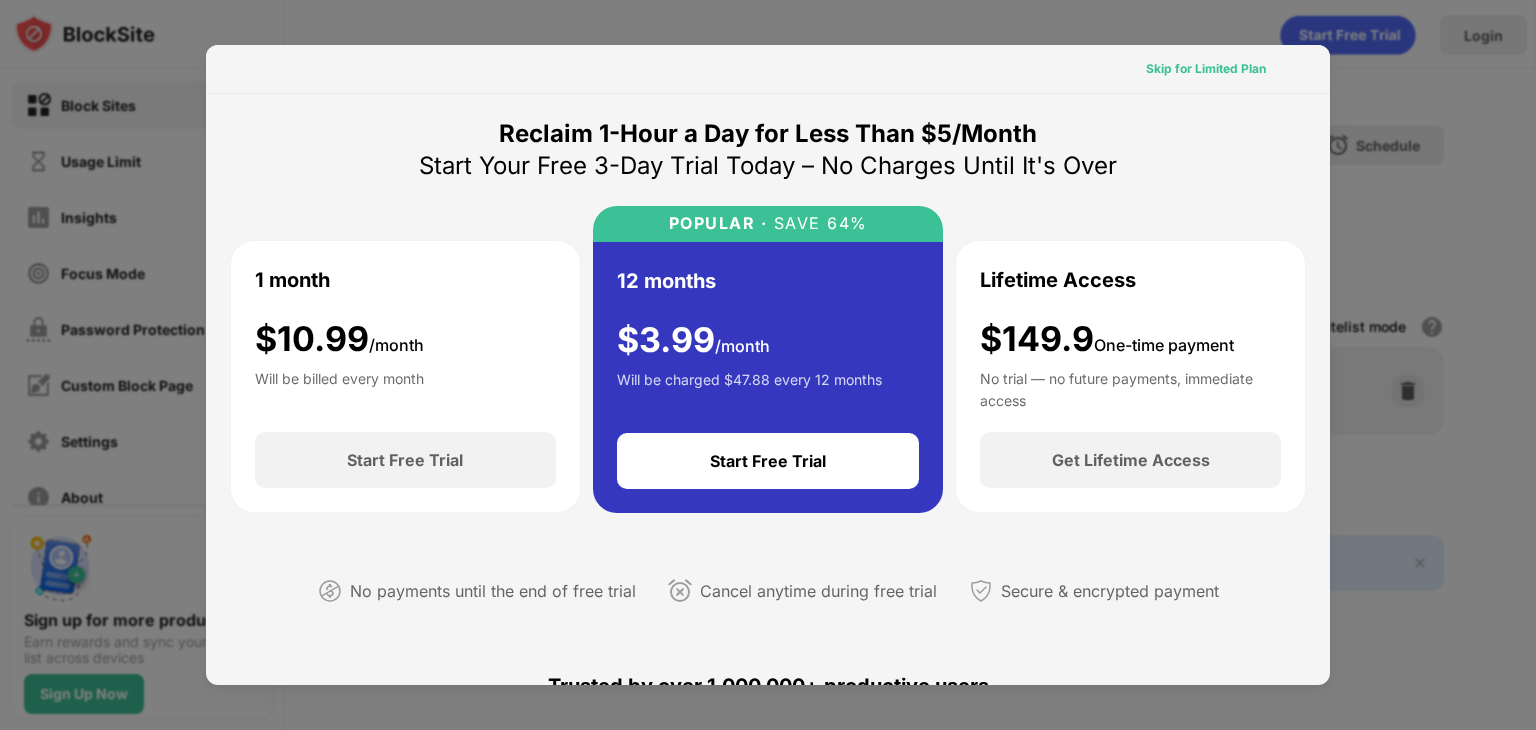 click on "Skip for Limited Plan" at bounding box center (1206, 69) 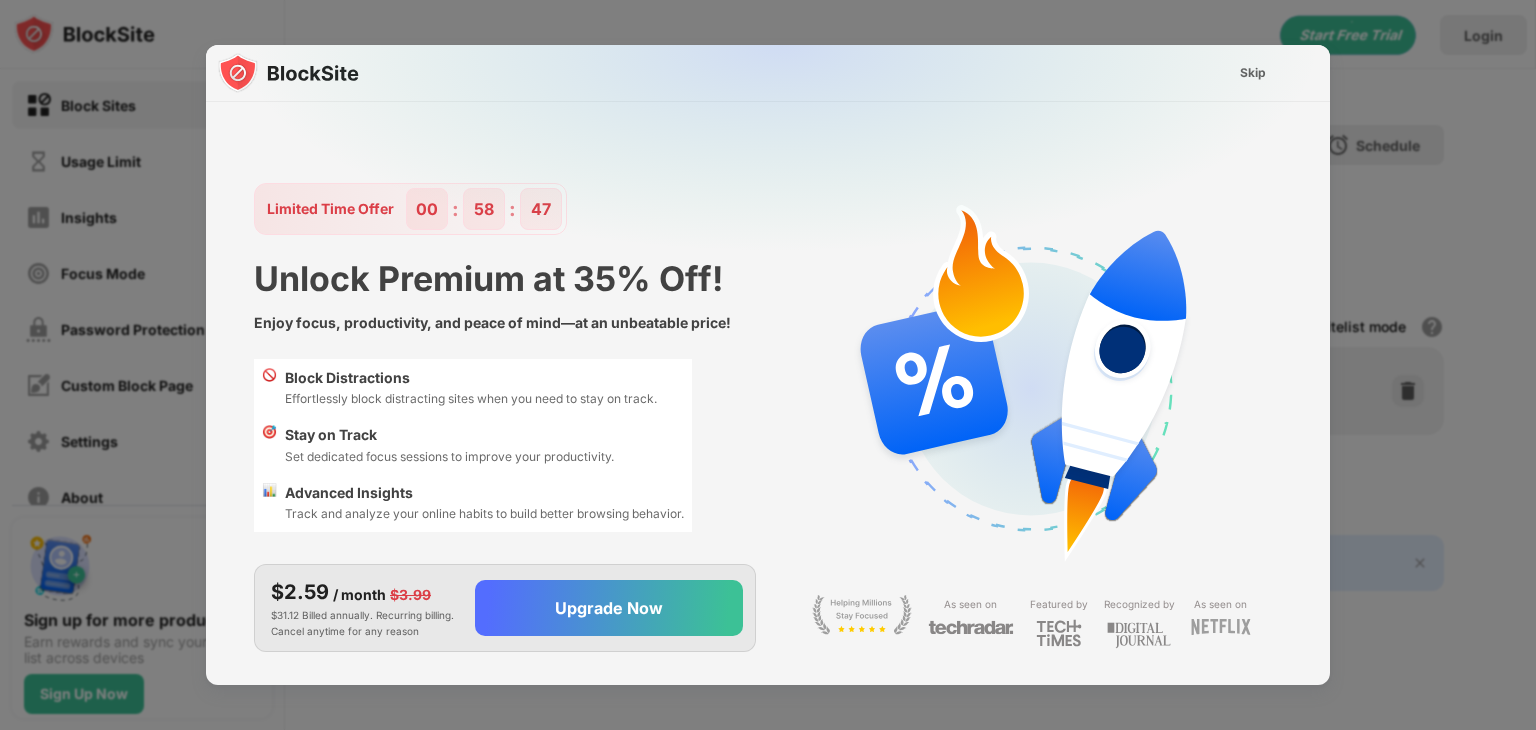 click on "Skip" at bounding box center [1253, 73] 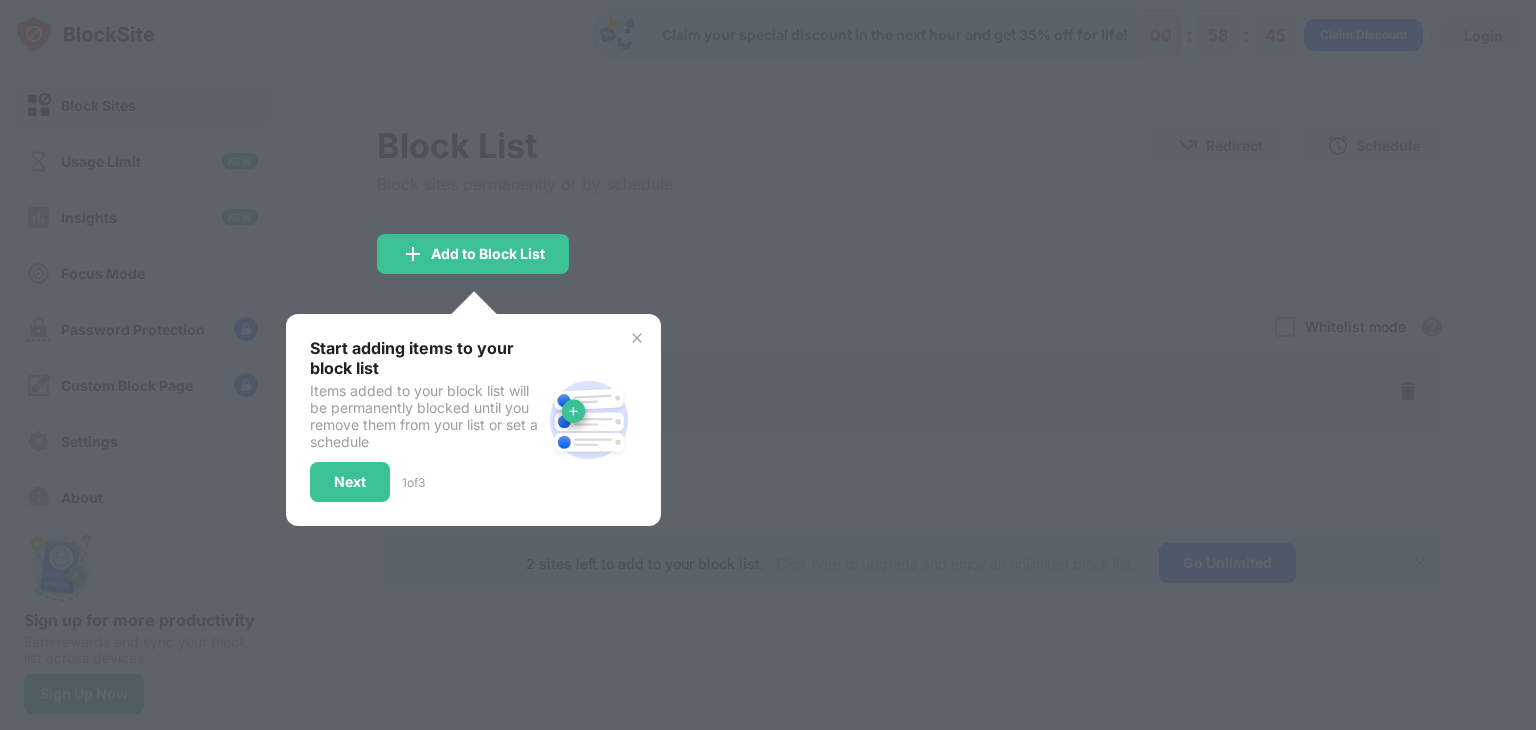 click on "Start adding items to your block list Items added to your block list will be permanently blocked until you remove them from your list or set a schedule Next 1  of  3" at bounding box center (473, 420) 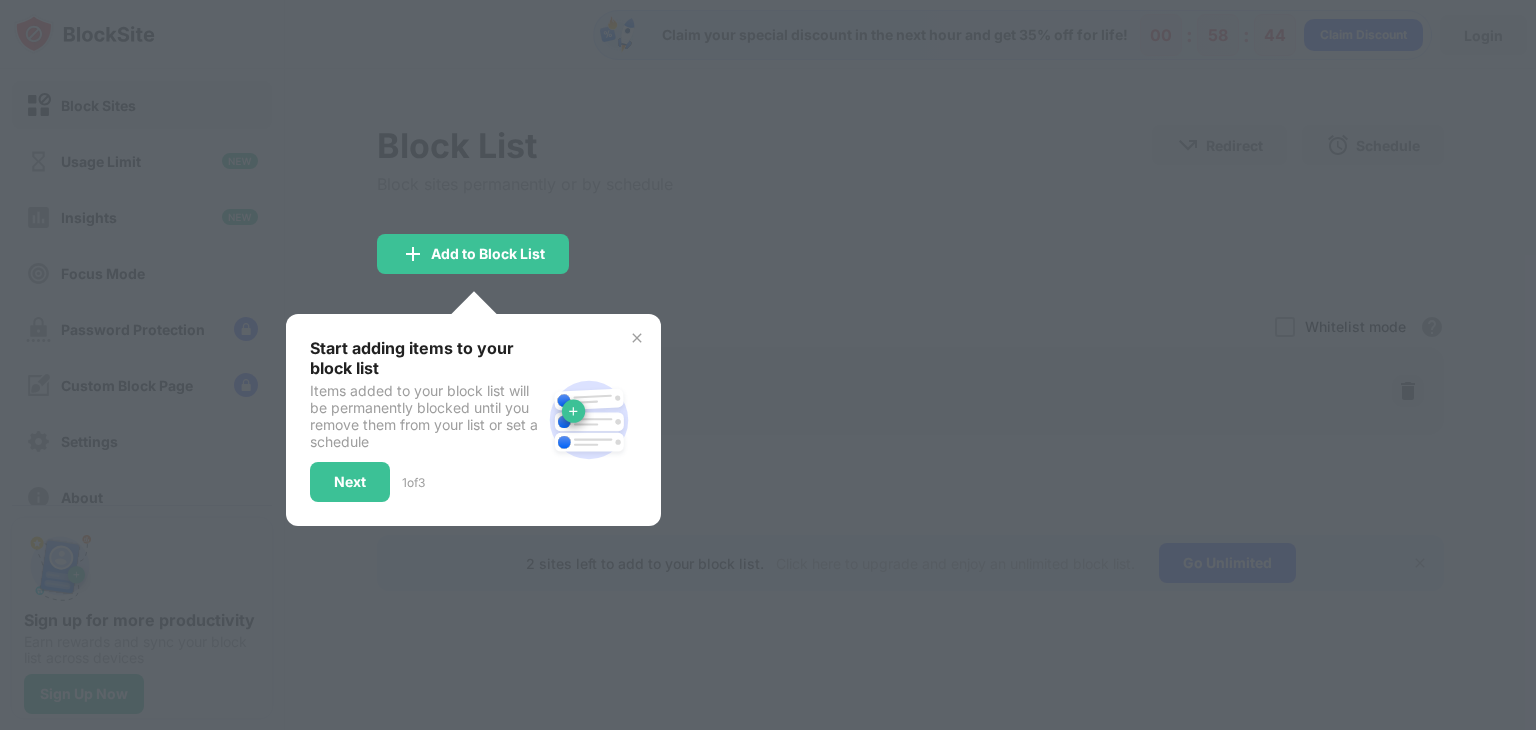 click at bounding box center [637, 338] 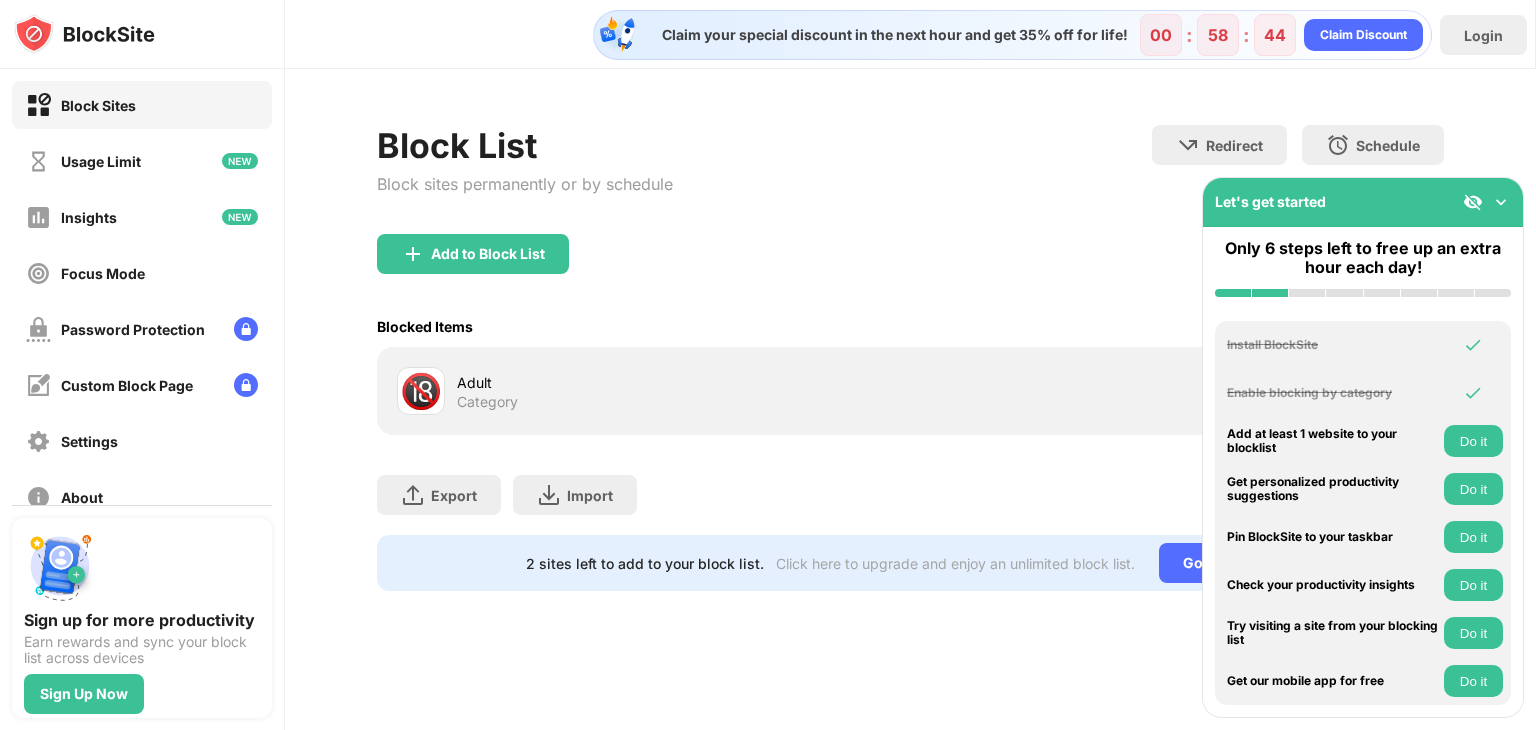 click on "Add to Block List" at bounding box center (910, 270) 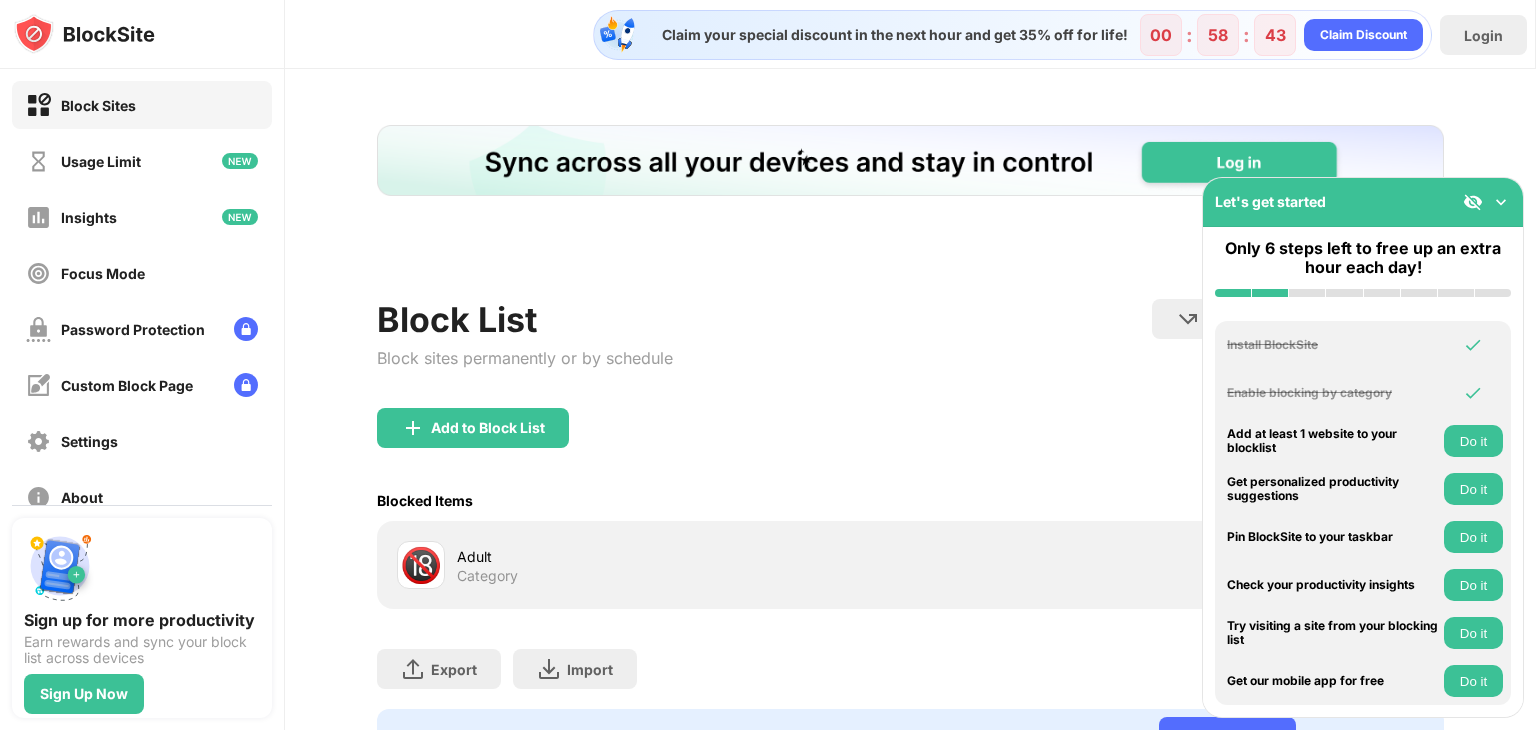 scroll, scrollTop: 0, scrollLeft: 0, axis: both 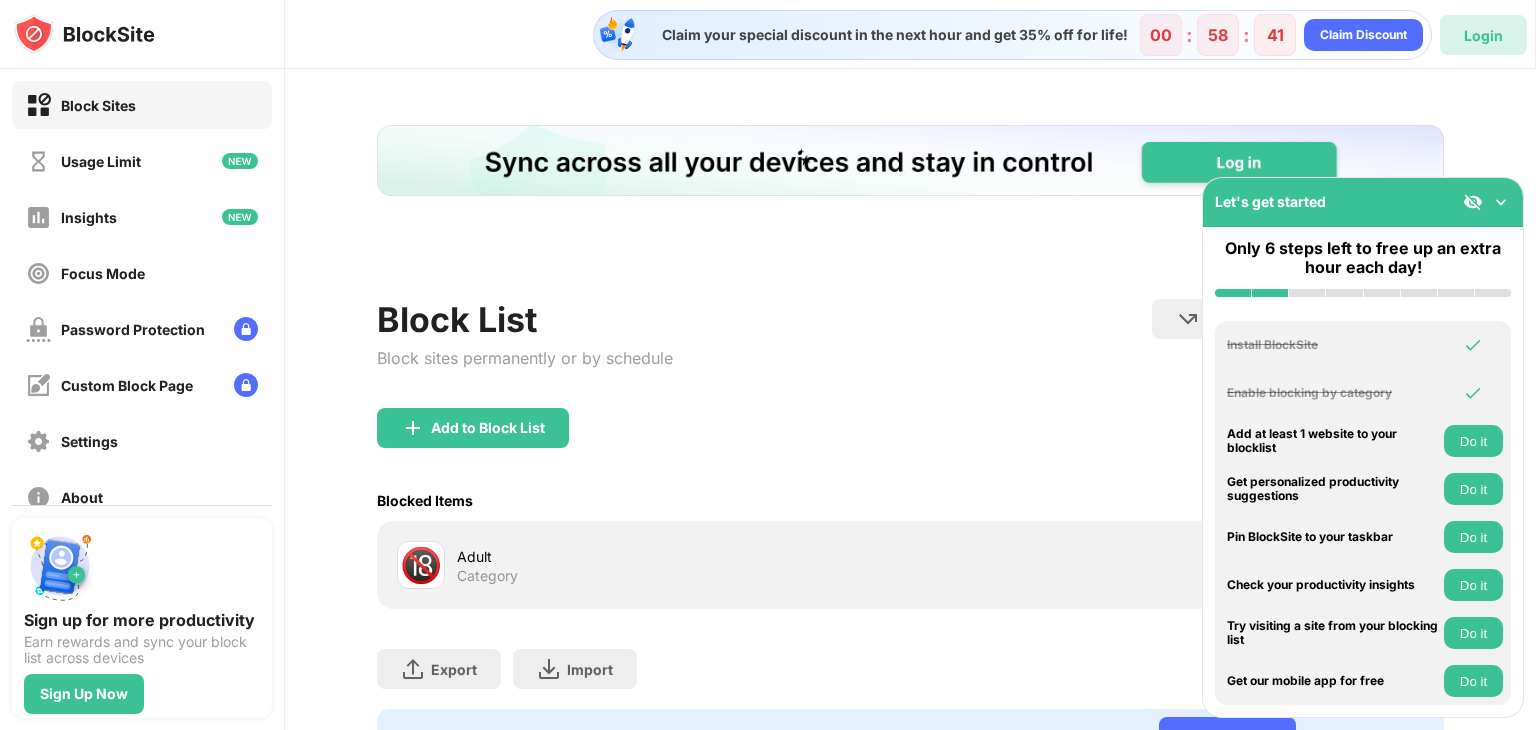 click on "Login" at bounding box center (1483, 35) 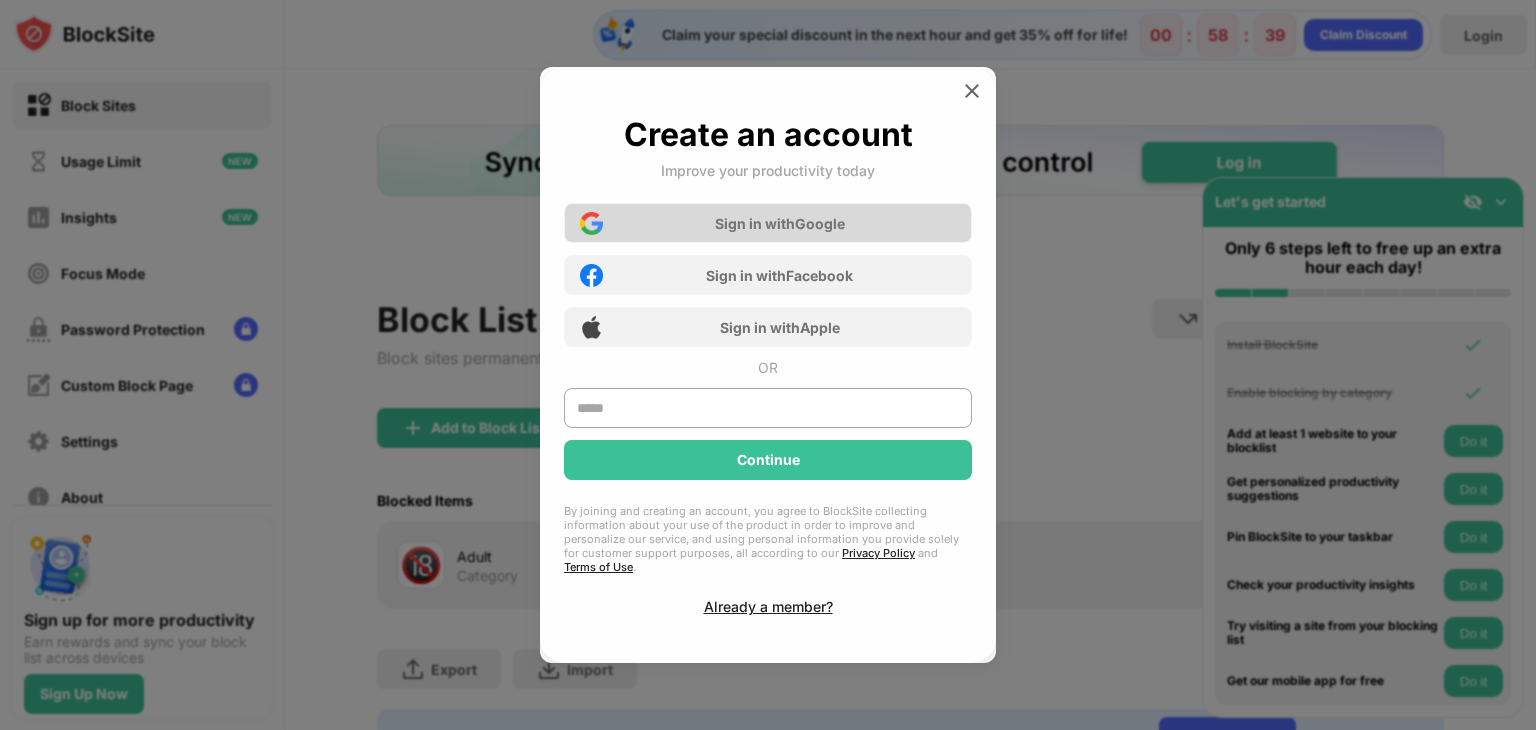 click on "Sign in with  Google" at bounding box center [780, 223] 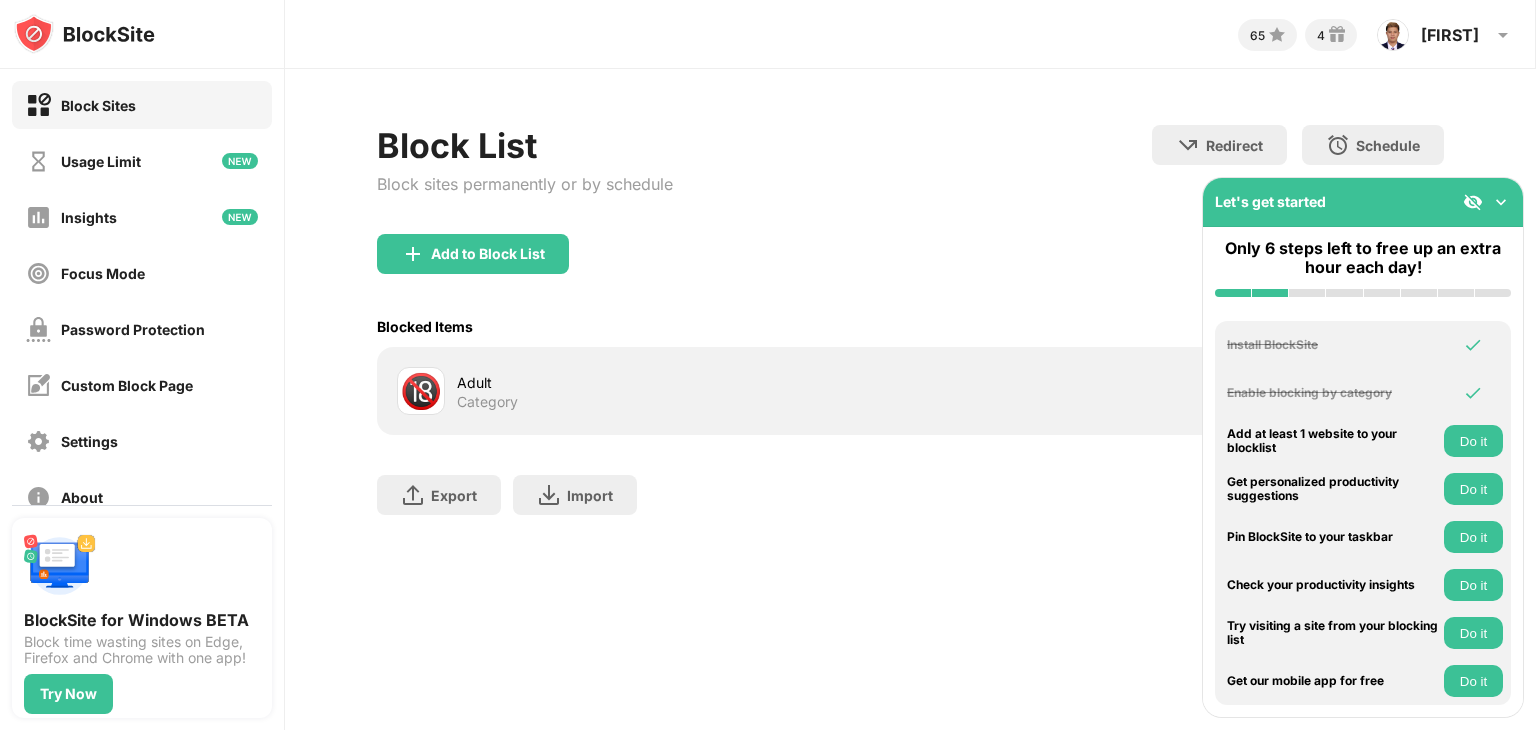 click on "Block List Block sites permanently or by schedule Redirect Choose a site to be redirected to when blocking is active Schedule Select which days and timeframes the block list will be active Add to Block List Blocked Items Whitelist mode Block all websites except for those in your whitelist. Whitelist Mode only works with URLs and won't include categories or keywords. 🔞 Adult Category Export Export Files (for websites items only) Import Import Files (for websites items only)" at bounding box center [910, 330] 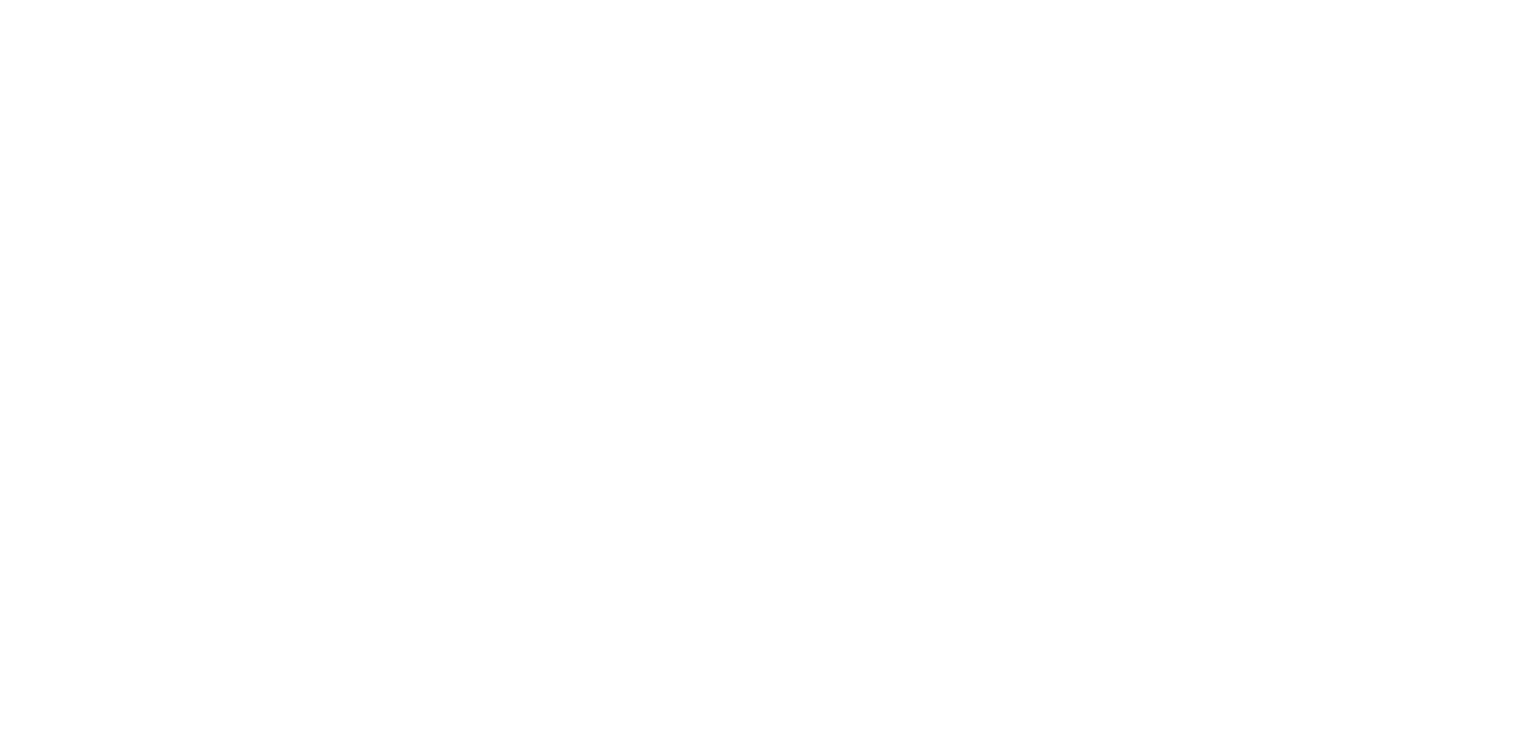 scroll, scrollTop: 0, scrollLeft: 0, axis: both 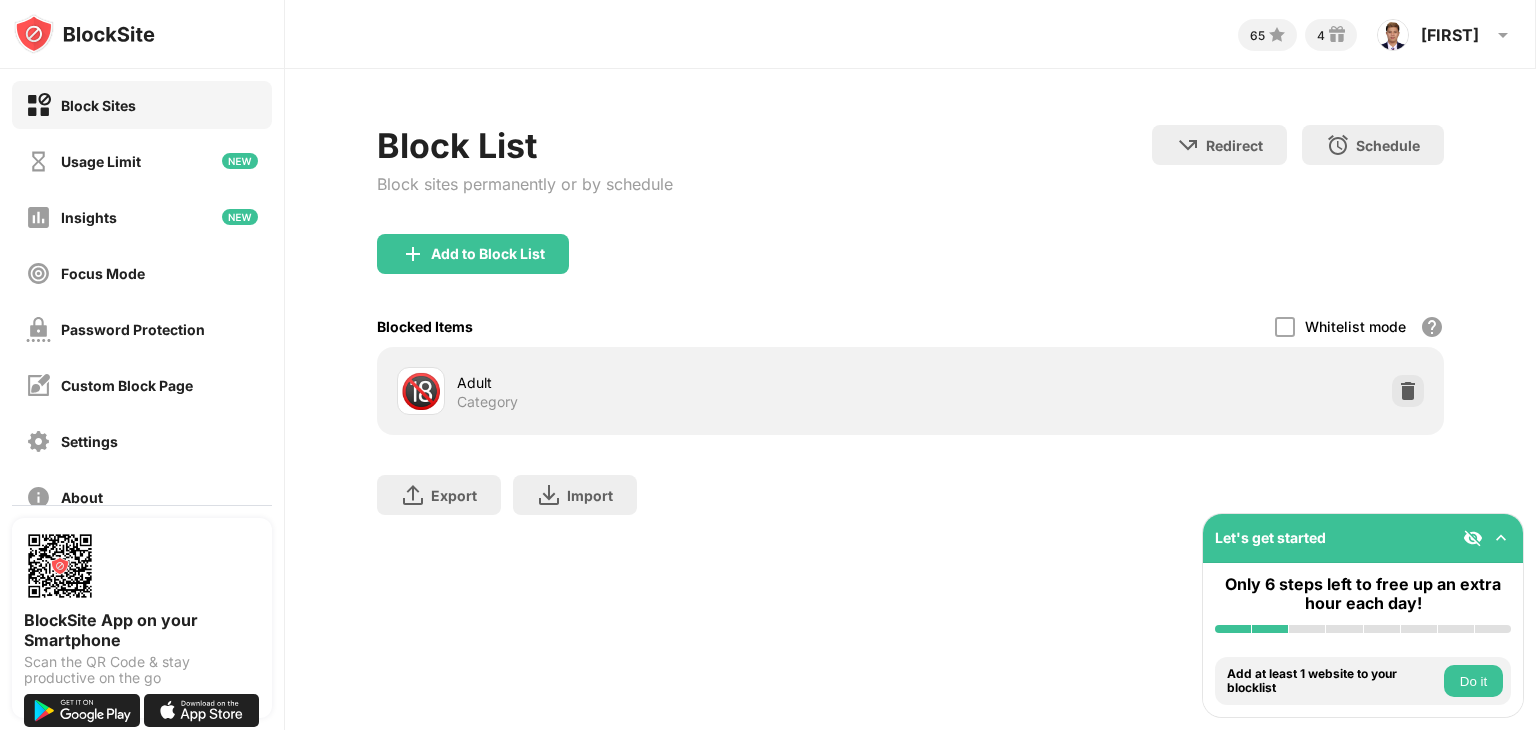 click on "Category" at bounding box center (487, 402) 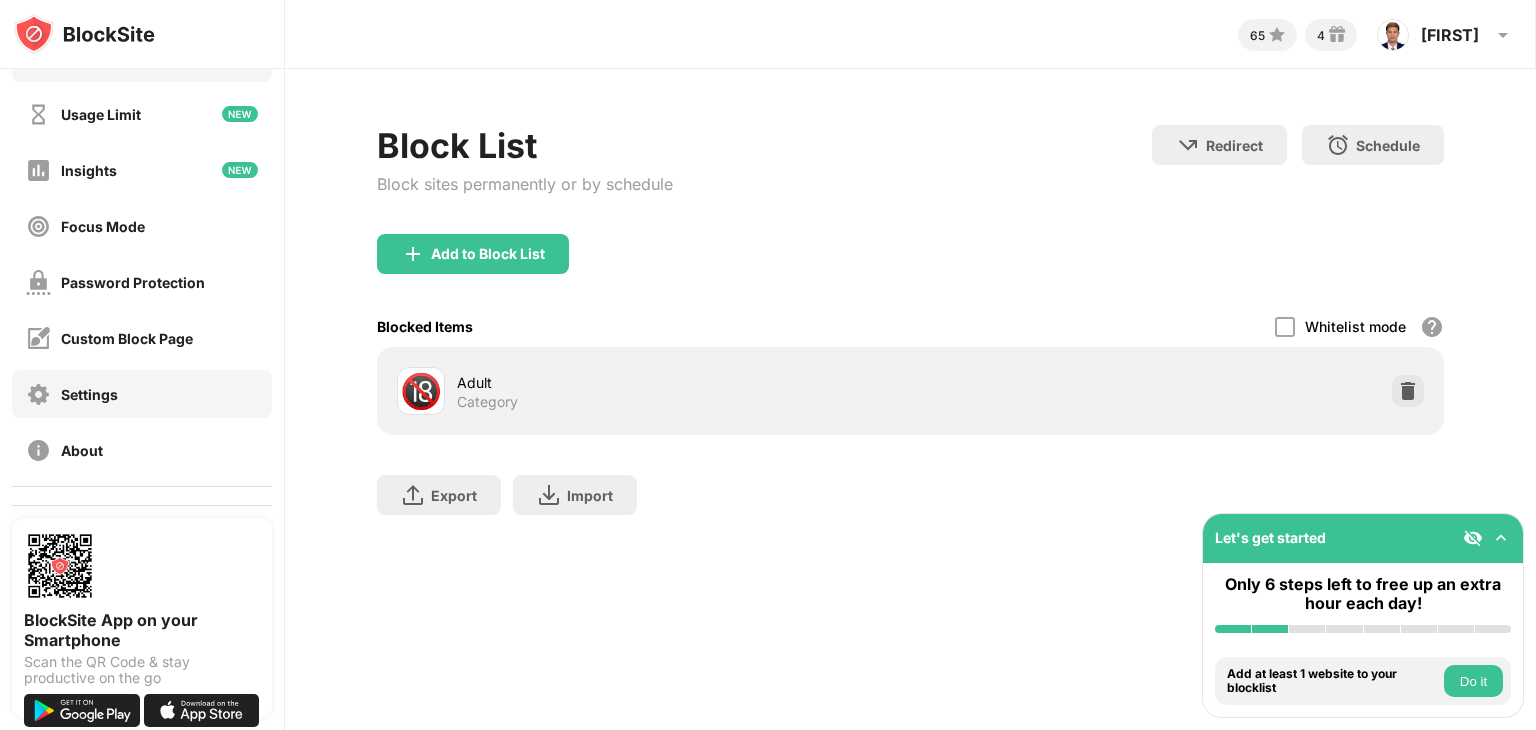 scroll, scrollTop: 0, scrollLeft: 0, axis: both 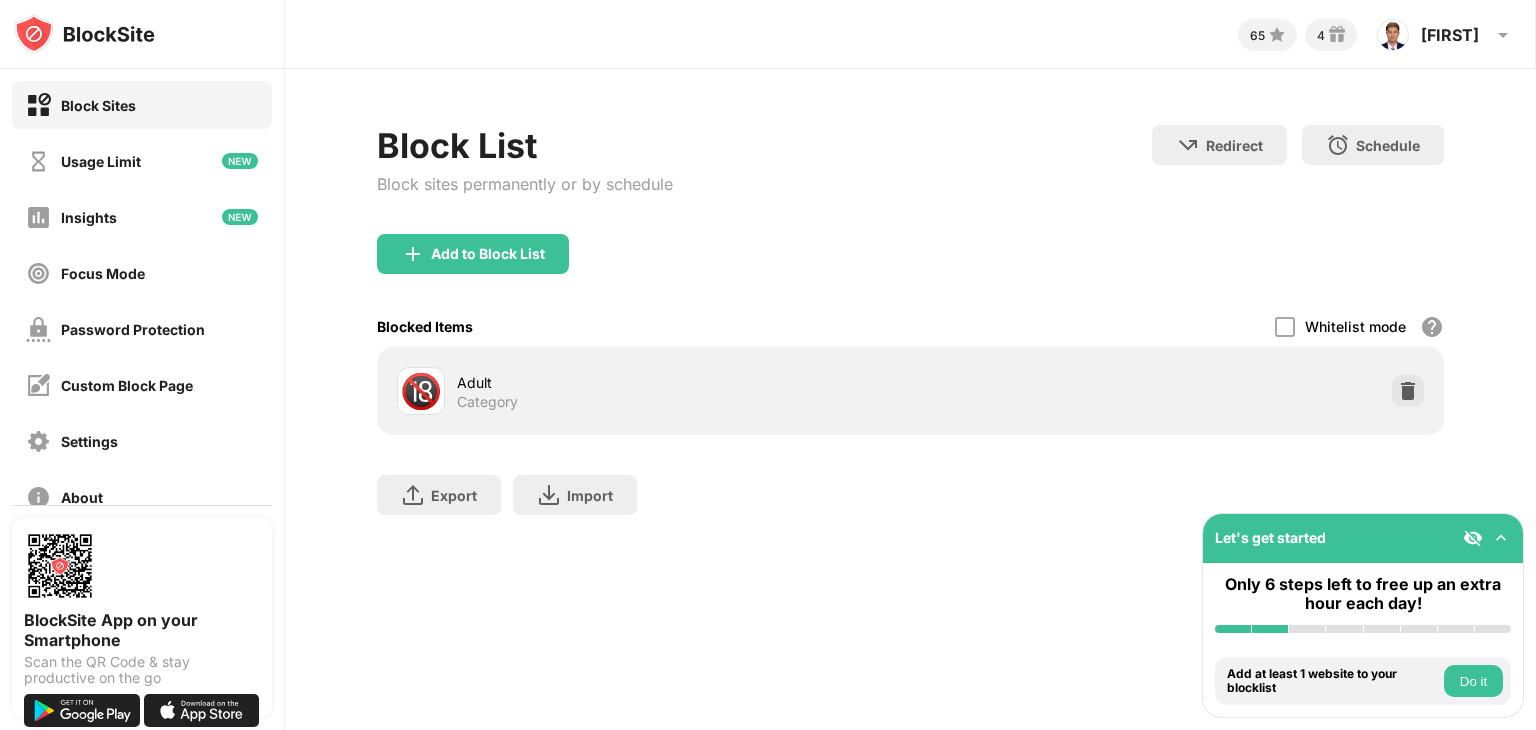 click on "Block Sites" at bounding box center (142, 105) 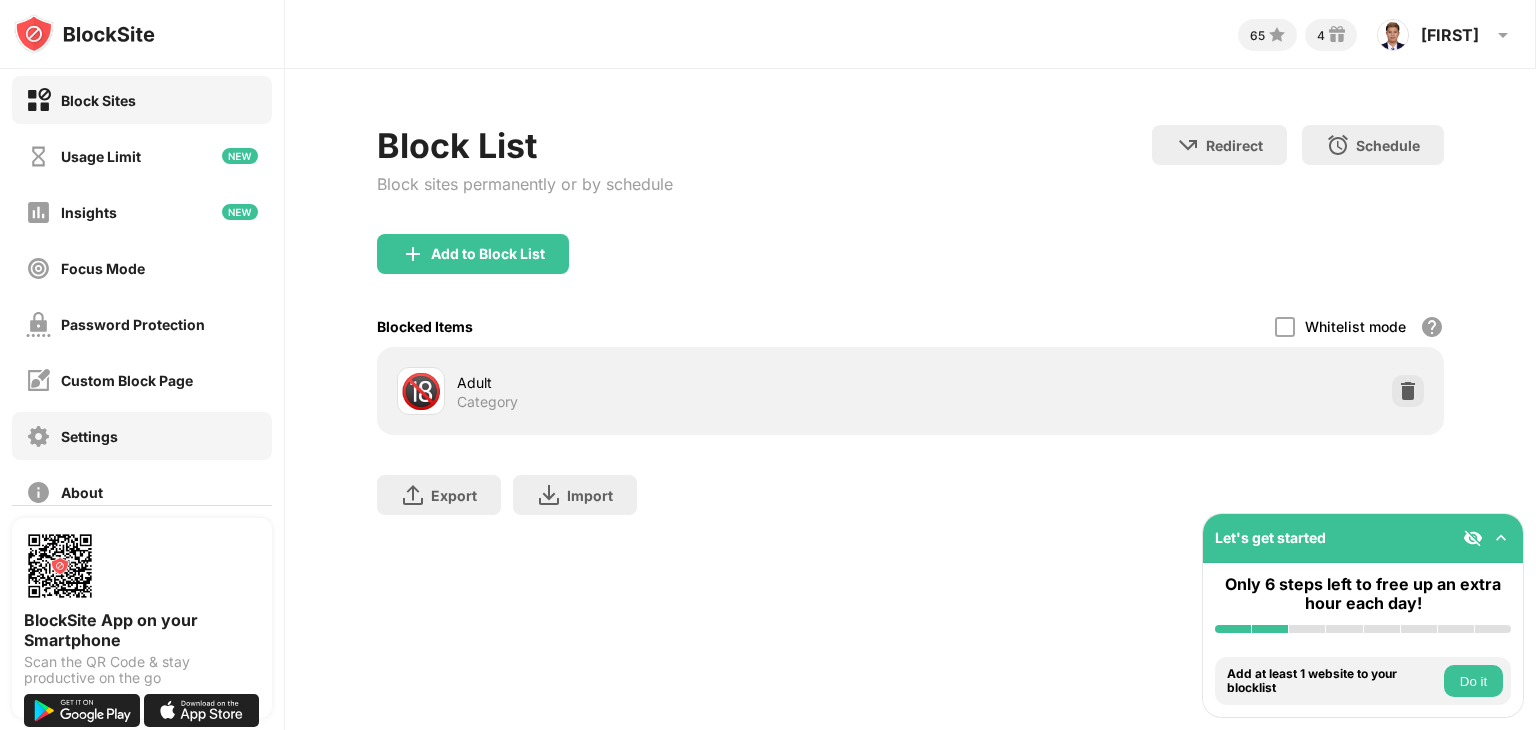 scroll, scrollTop: 0, scrollLeft: 0, axis: both 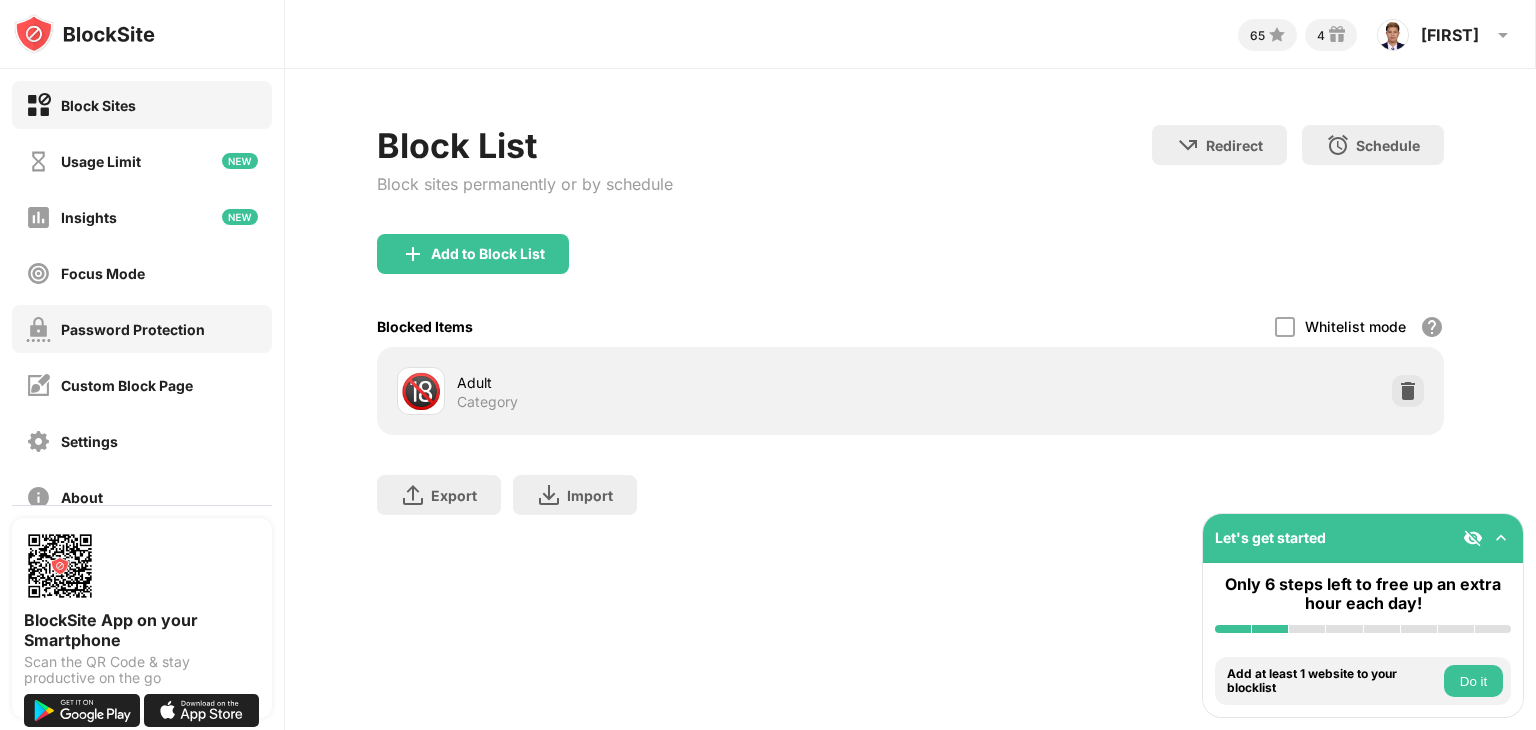 click on "Password Protection" at bounding box center [115, 329] 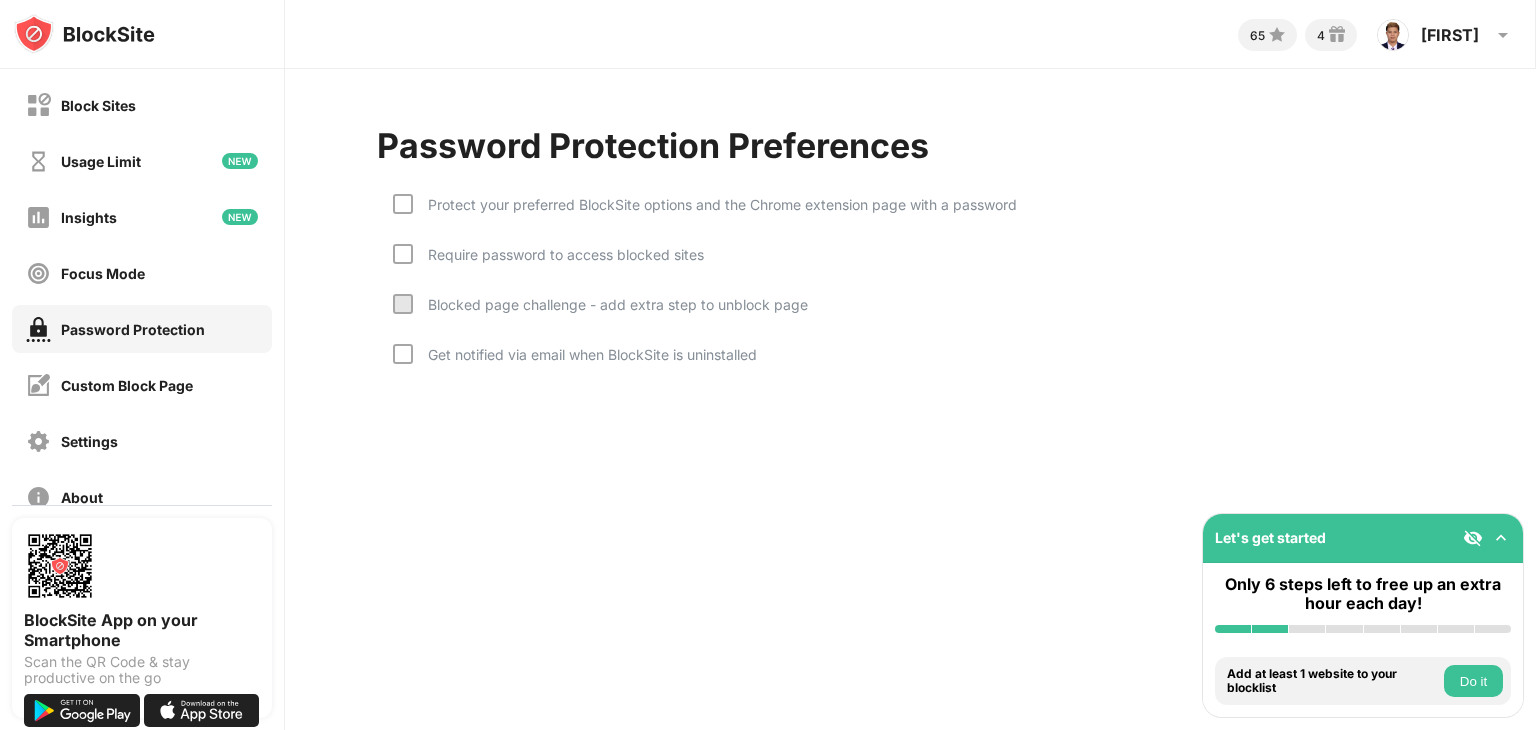 click on "65 4 Raven Raven Amante View Account Insights Rewards Settings Support Log Out Password Protection Preferences Protect your preferred BlockSite options and the Chrome extension page with a password Require password to access blocked sites Blocked page challenge - add extra step to unblock page Get notified via email when BlockSite is uninstalled" at bounding box center (910, 365) 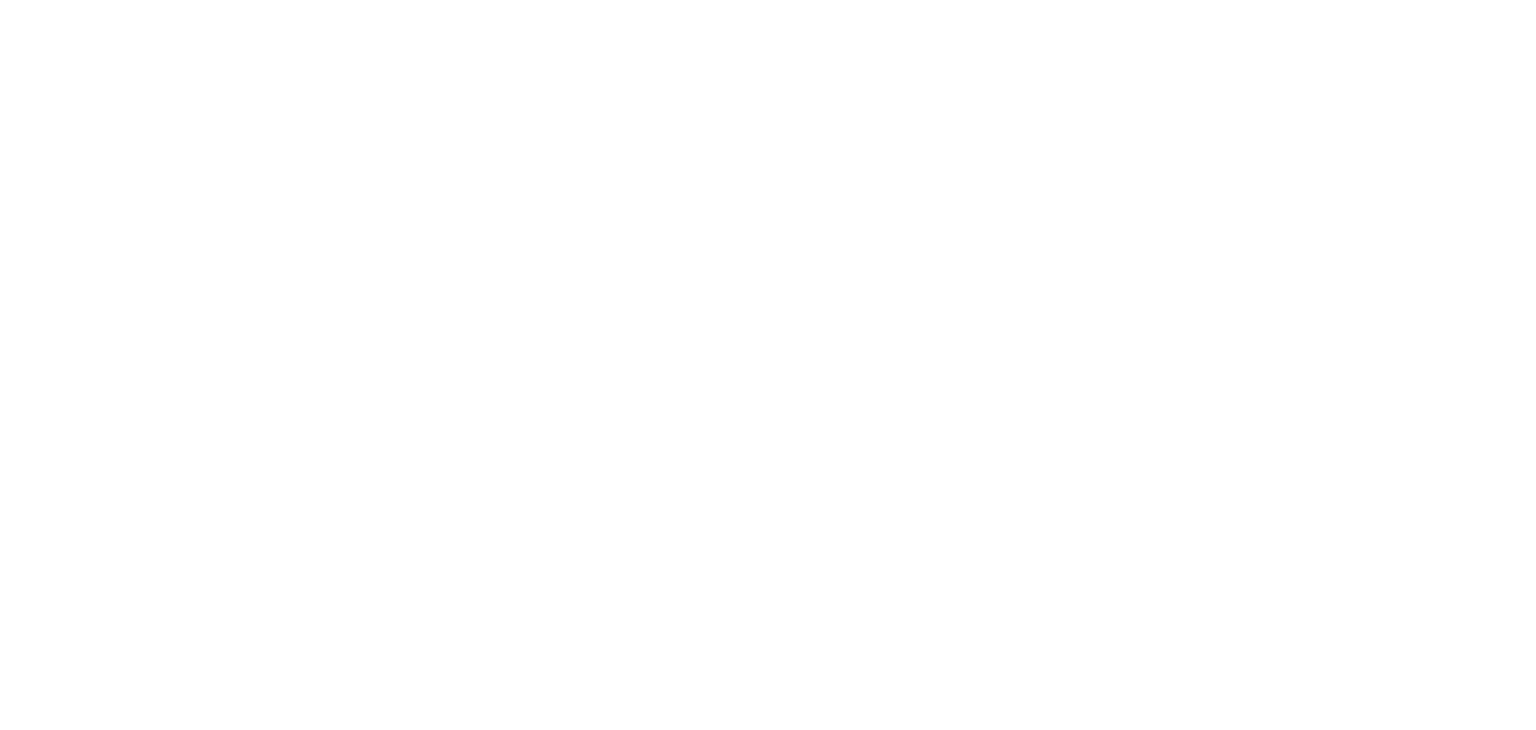 scroll, scrollTop: 0, scrollLeft: 0, axis: both 